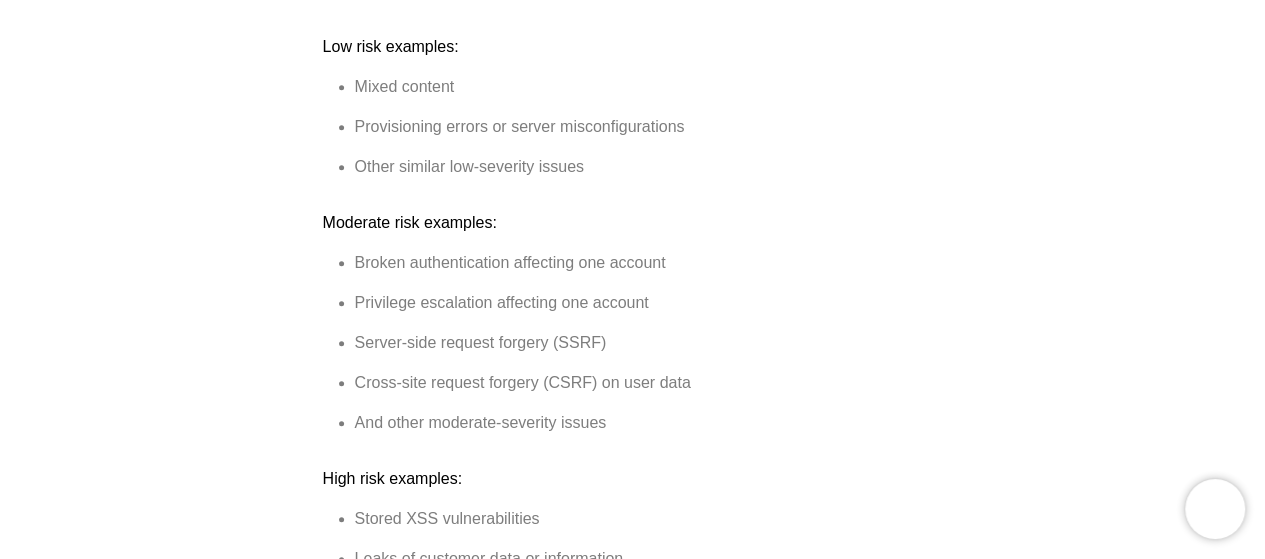 scroll, scrollTop: 0, scrollLeft: 0, axis: both 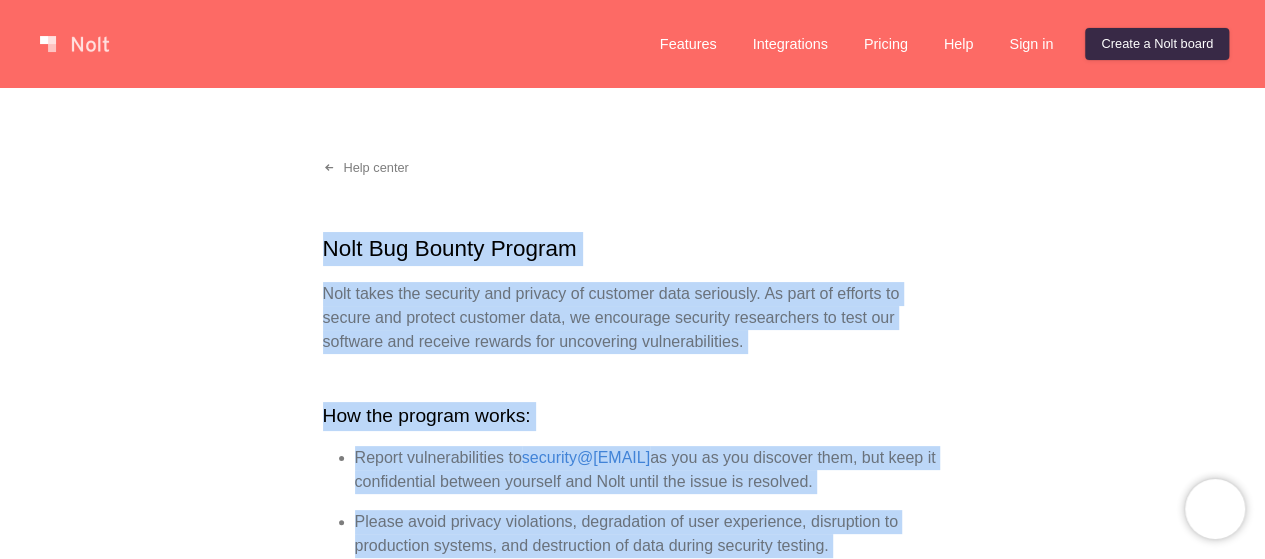 drag, startPoint x: 780, startPoint y: 443, endPoint x: 372, endPoint y: 147, distance: 504.06348 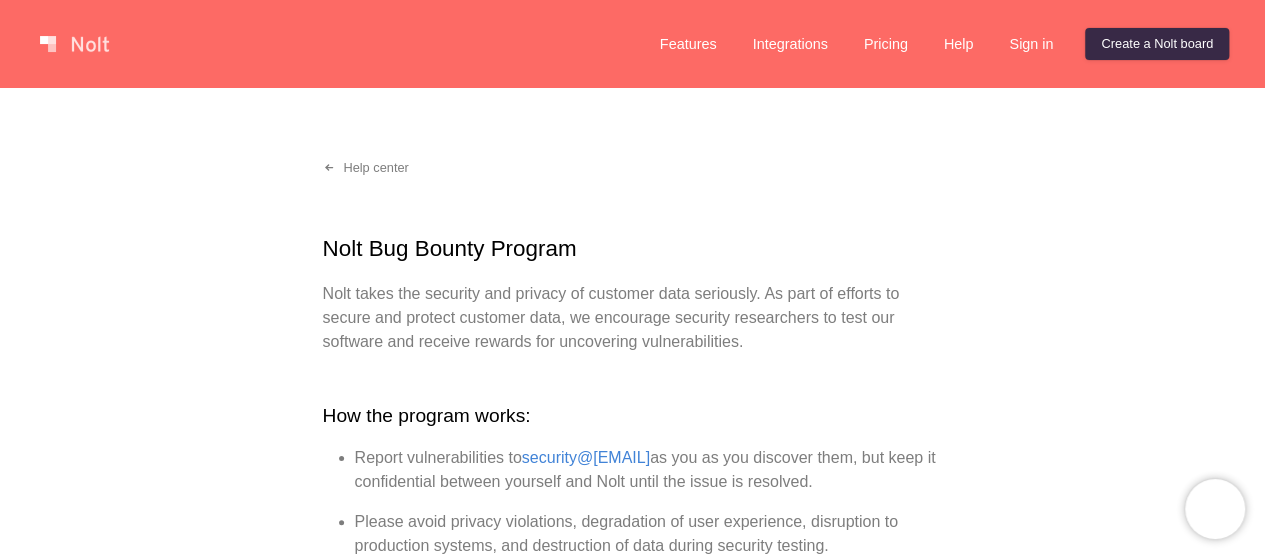 click on "Nolt Bug Bounty Program Nolt takes the security and privacy of customer data seriously. As part of efforts to secure and protect customer data, we encourage security researchers to test our software and receive rewards for uncovering vulnerabilities. How the program works: Report vulnerabilities to security@[EMAIL] as you as you discover them, but keep it confidential between yourself and Nolt until the issue is resolved. Please avoid privacy violations, degradation of user experience, disruption to production systems, and destruction of data during security testing. You must be the first person to report the issue to us. Rewards Please ensure your bug report is clear, easy to understand, and contains screenshots or videos if possible. Please also keep your bug report confidential before sharing it with us. Payouts will be rewarded based on severity and the quality of the bug report. Low risk examples: Mixed content Provisioning errors or server misconfigurations Moderate risk examples: CSRF" at bounding box center [632, 1634] 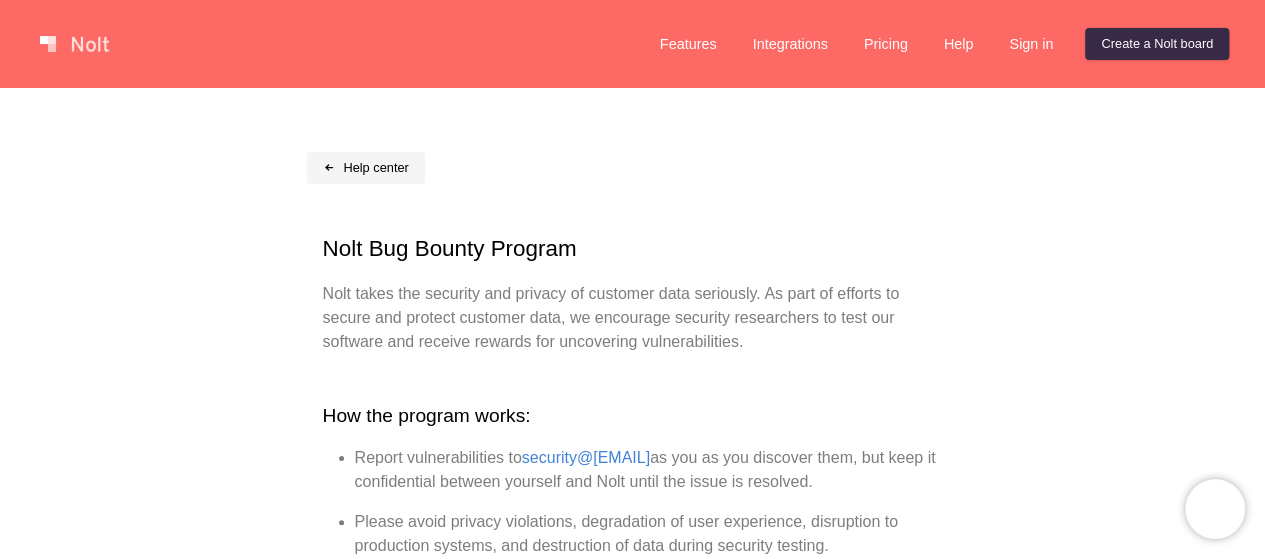 click on "Help center" at bounding box center (366, 168) 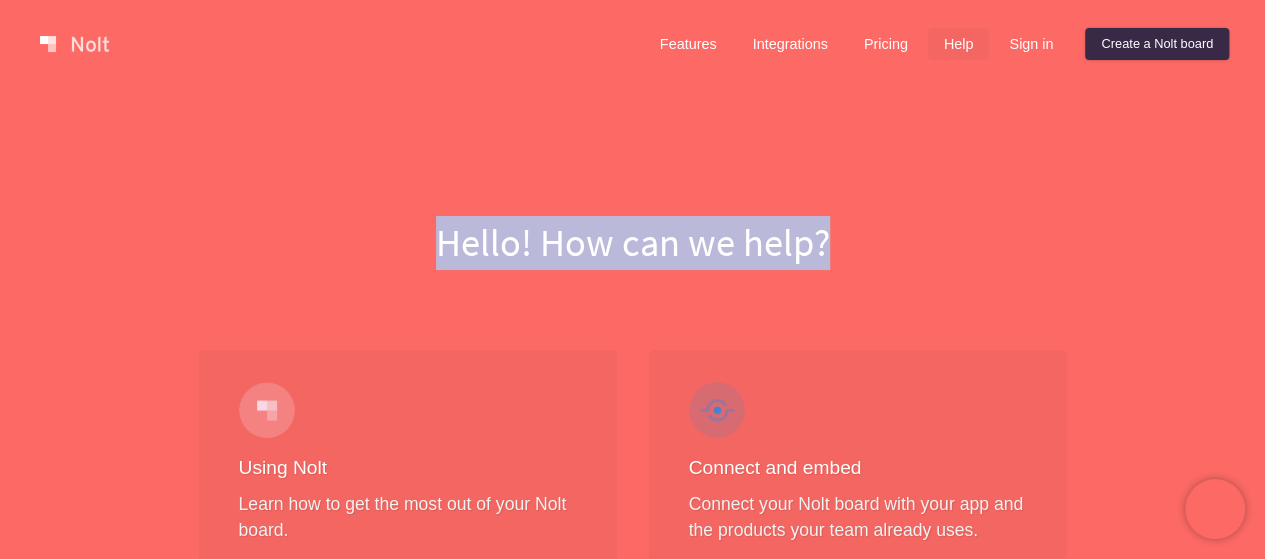 drag, startPoint x: 420, startPoint y: 241, endPoint x: 848, endPoint y: 253, distance: 428.16818 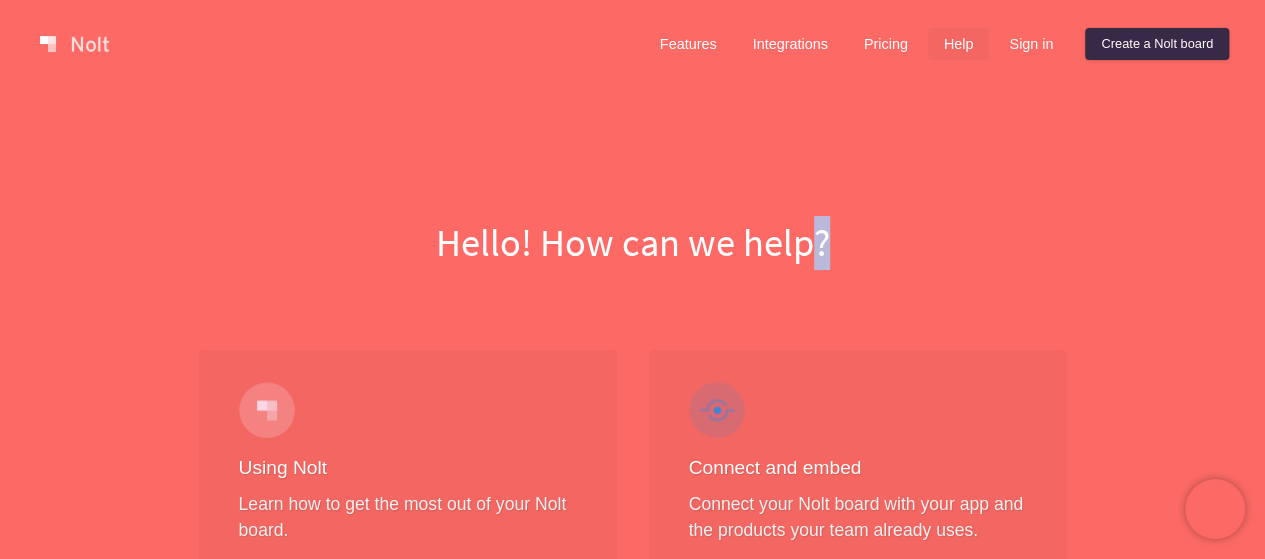 click on "Hello! How can we help?" at bounding box center (632, 243) 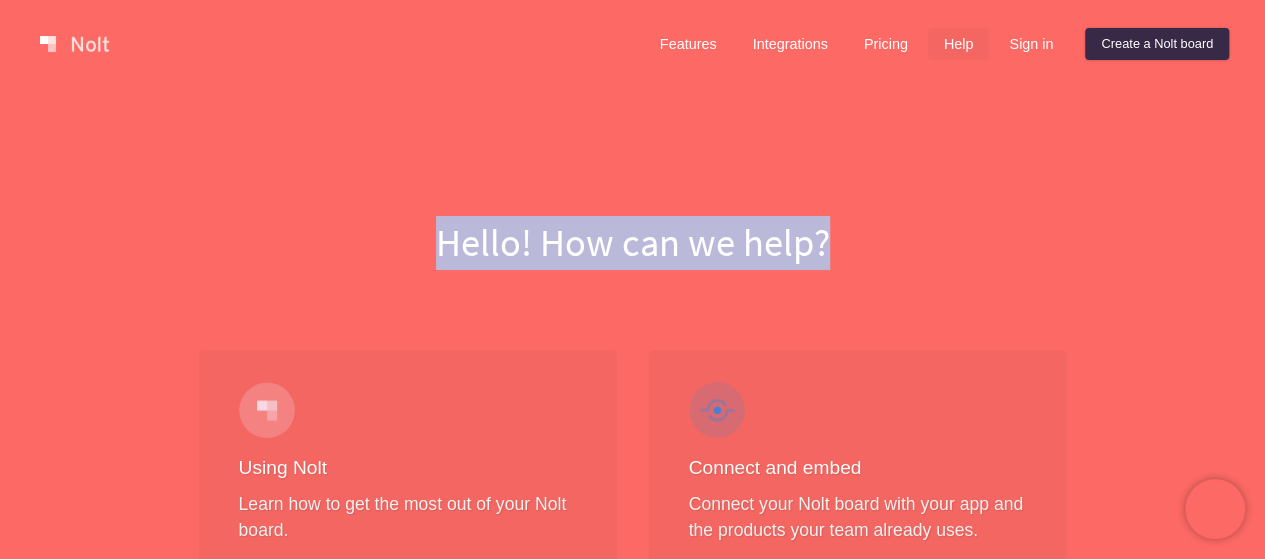 click on "Hello! How can we help?" at bounding box center (632, 243) 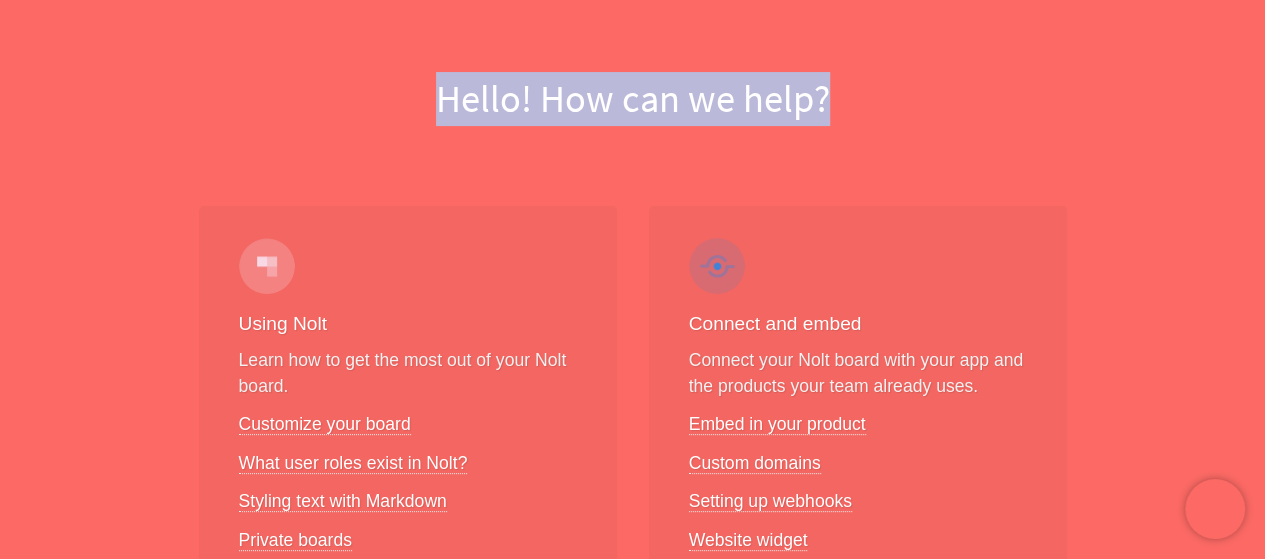 scroll, scrollTop: 126, scrollLeft: 0, axis: vertical 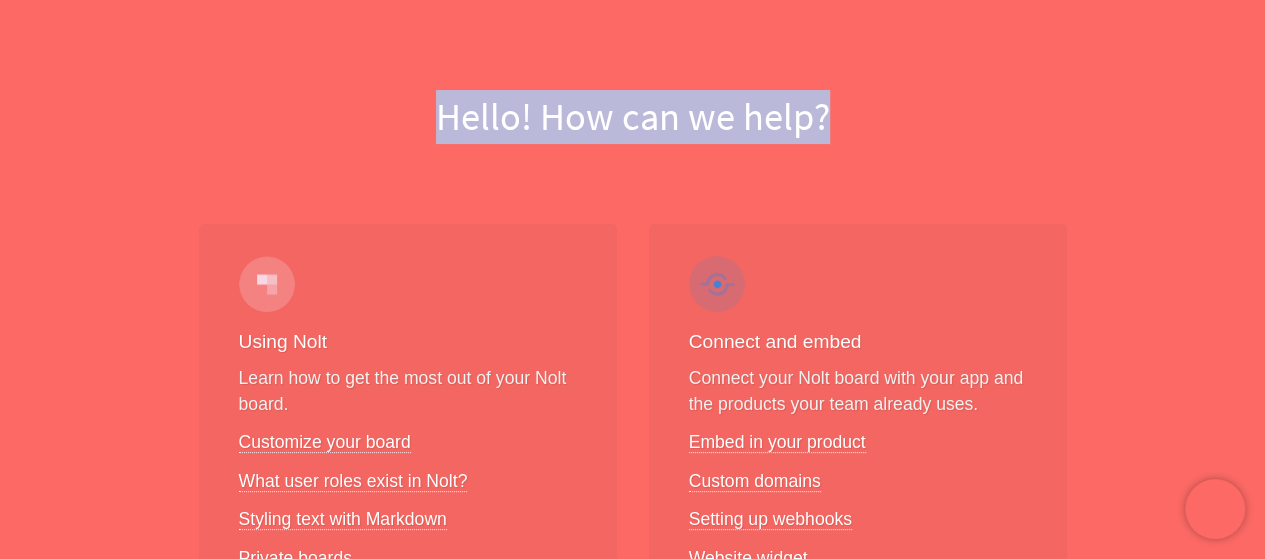 click on "Hello! How can we help?" at bounding box center (632, 117) 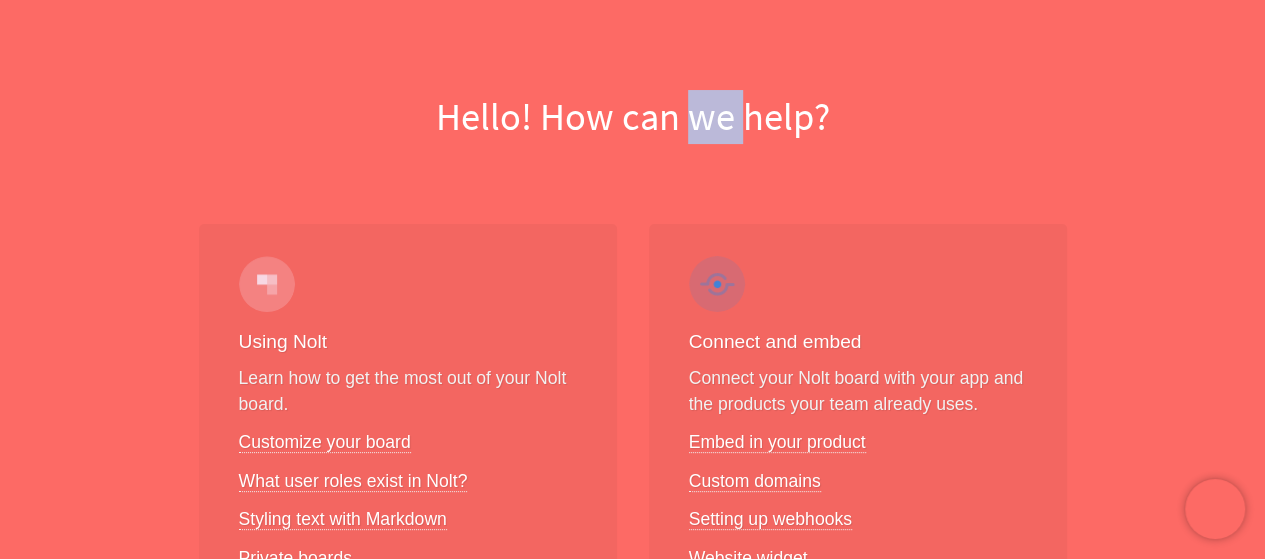 click on "Hello! How can we help?" at bounding box center (632, 117) 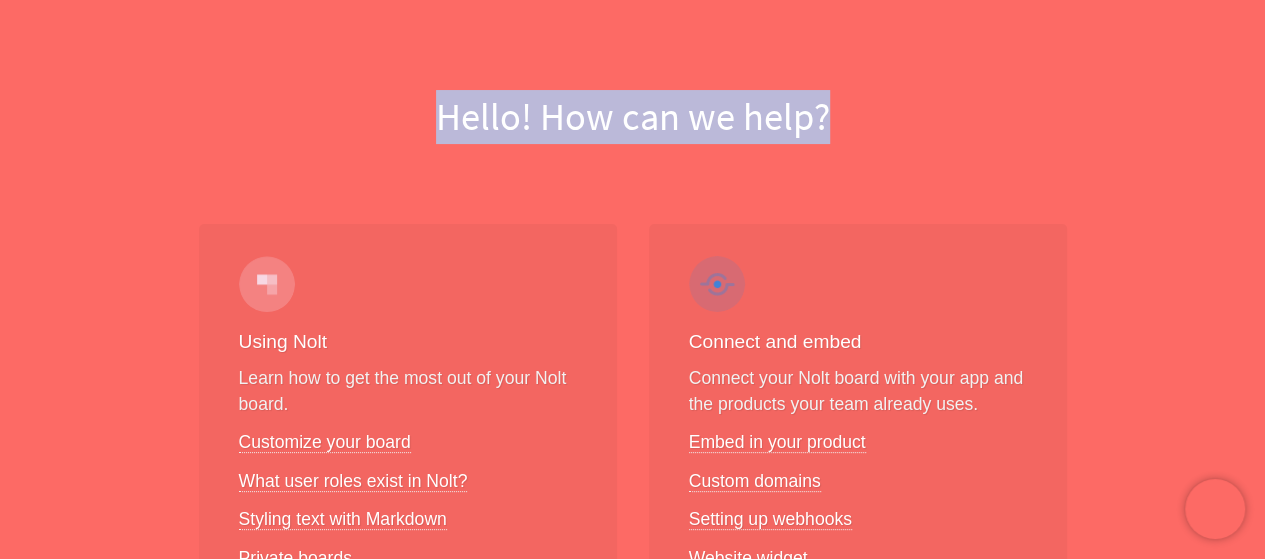click on "Hello! How can we help?" at bounding box center (632, 117) 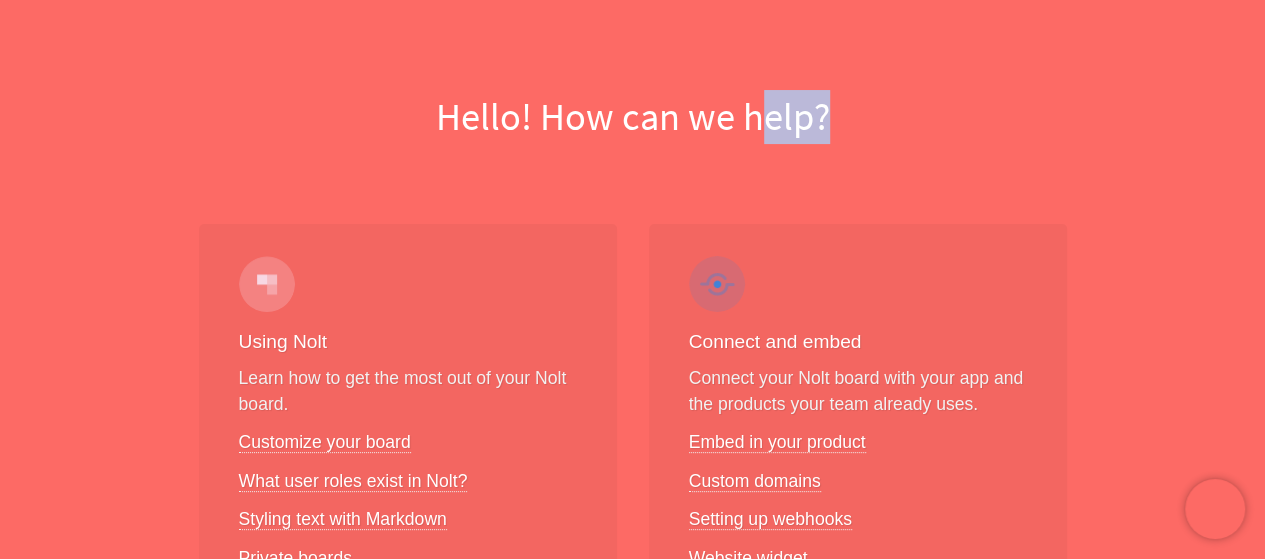 drag, startPoint x: 828, startPoint y: 121, endPoint x: 756, endPoint y: 124, distance: 72.06247 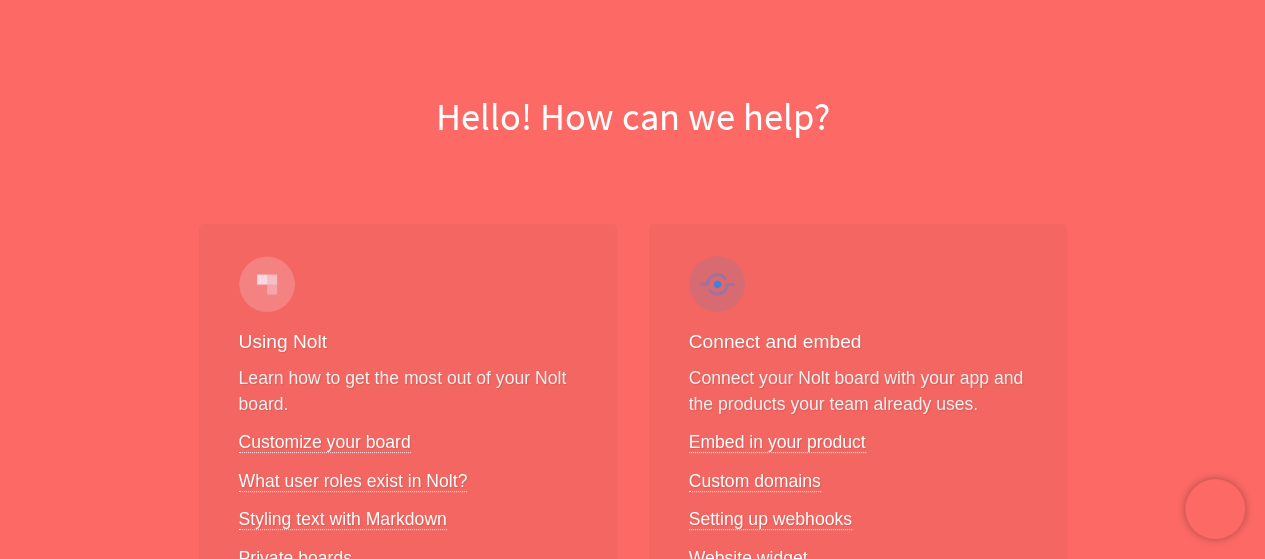 click on "Hello! How can we help?" at bounding box center (632, 117) 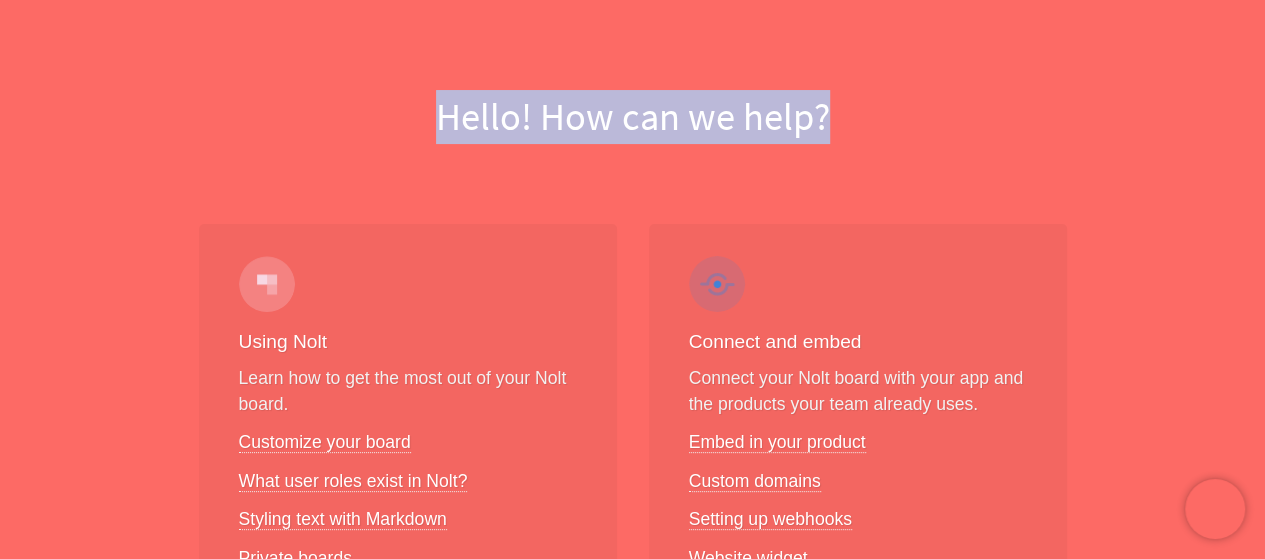 click on "Hello! How can we help?" at bounding box center [632, 117] 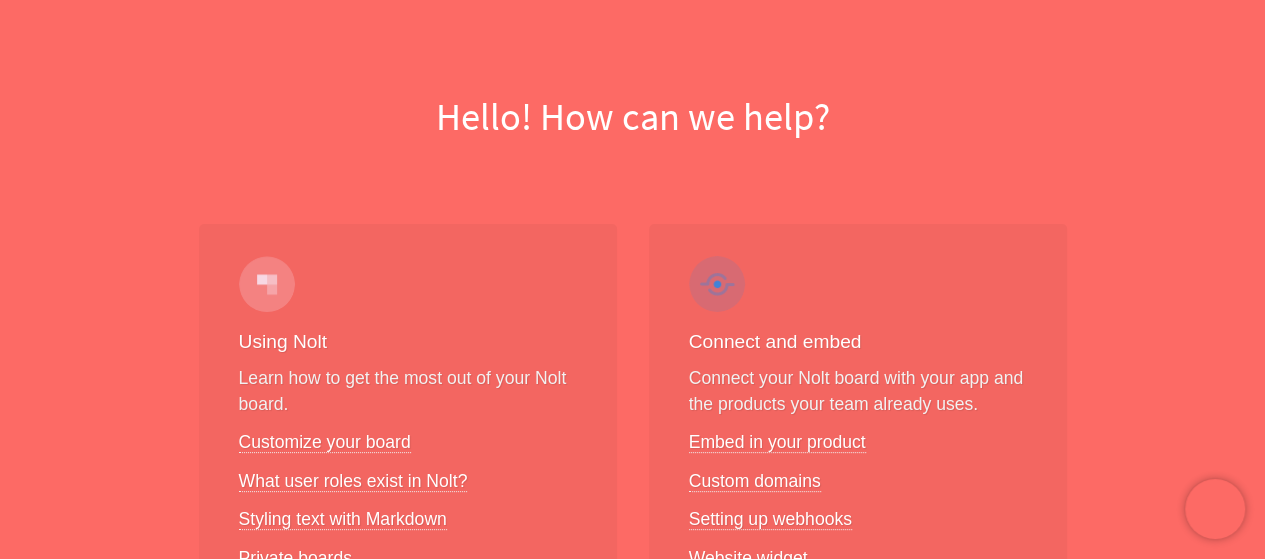 click on "Hello! How can we help?" at bounding box center (632, 117) 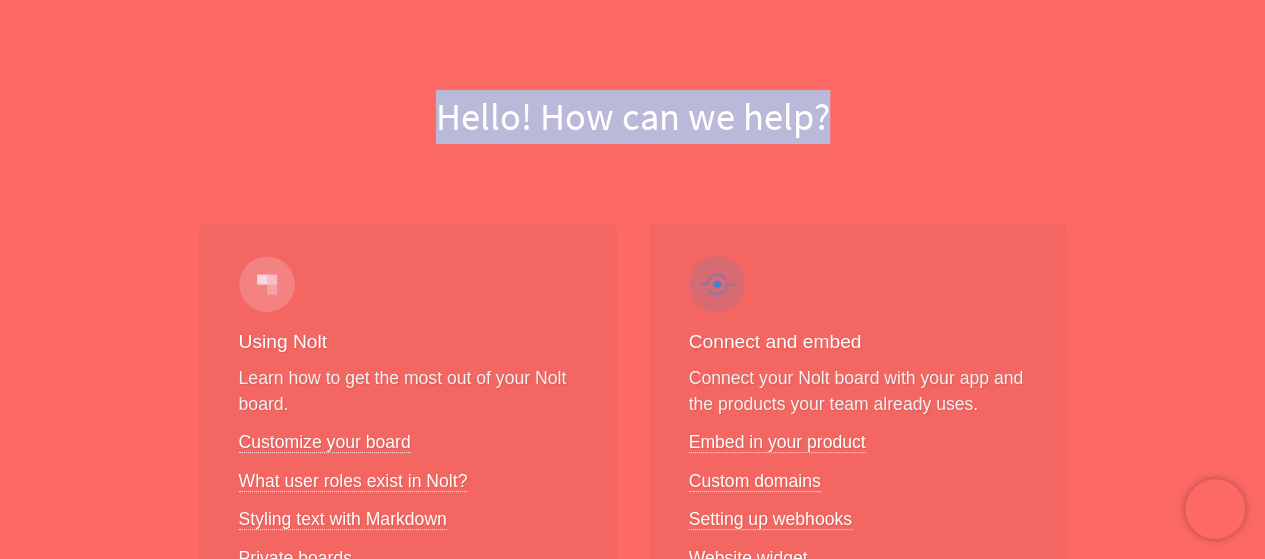 click on "Hello! How can we help?" at bounding box center (632, 117) 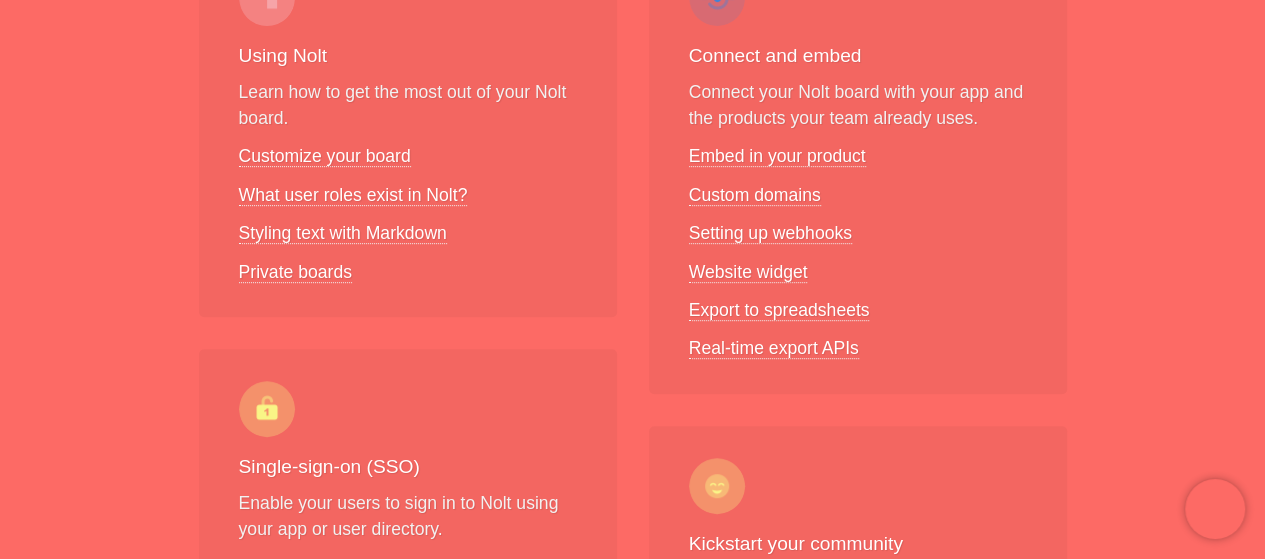 scroll, scrollTop: 0, scrollLeft: 0, axis: both 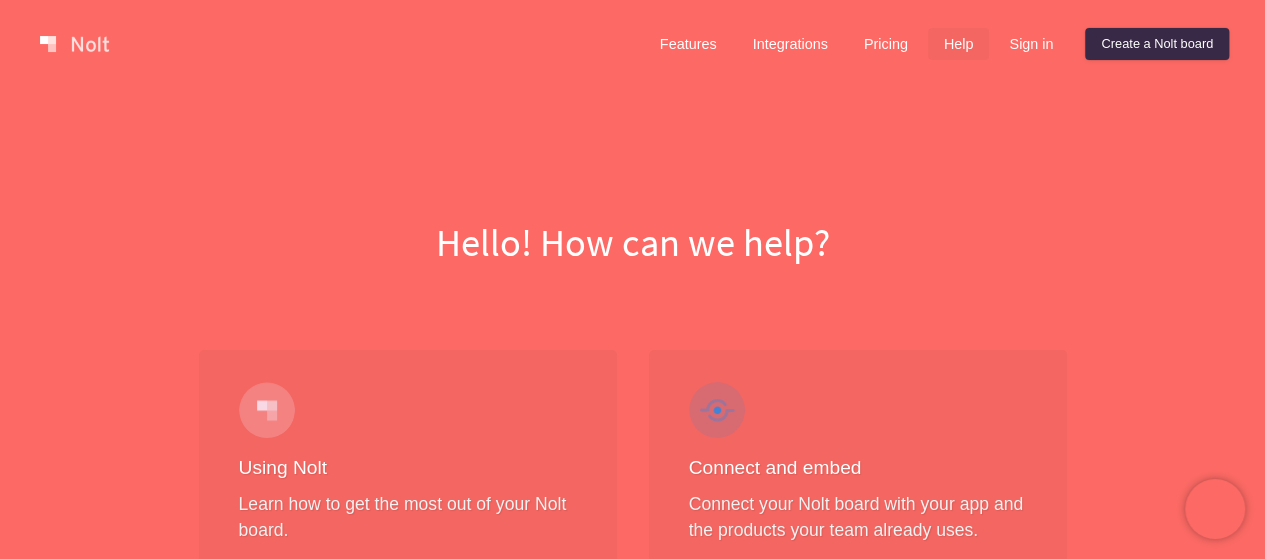 click on "Help" at bounding box center (959, 44) 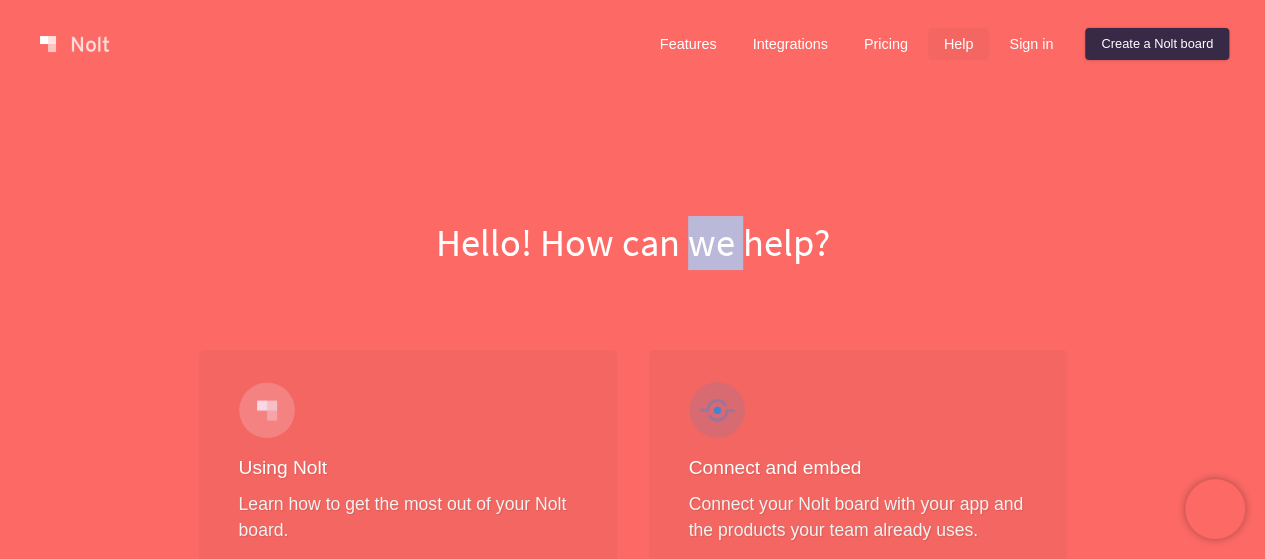 click on "Hello! How can we help?" at bounding box center [632, 243] 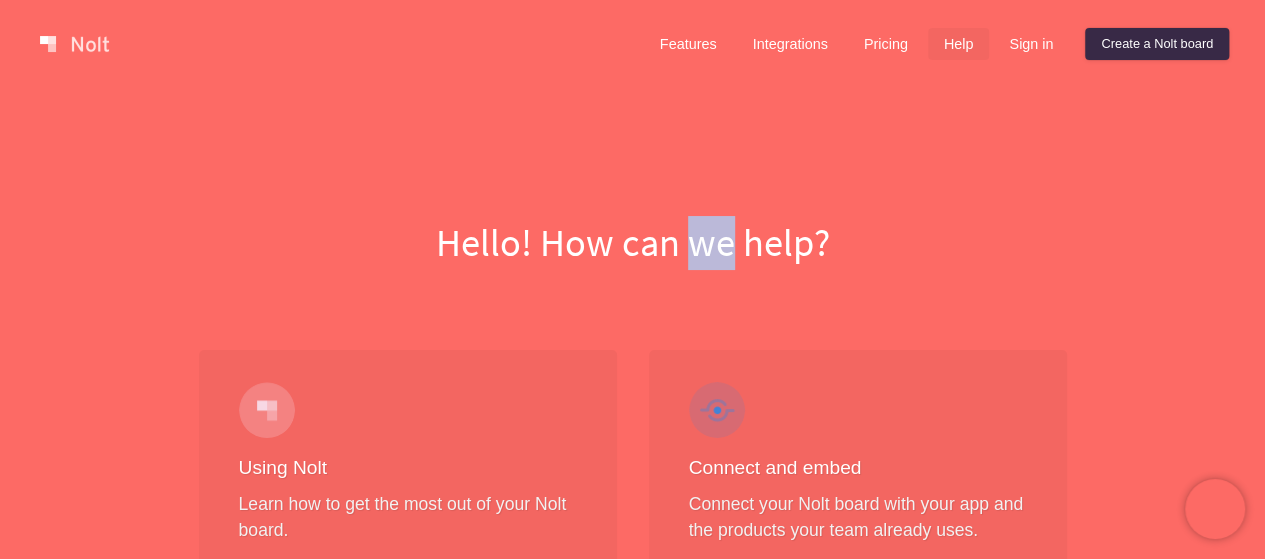 click on "Hello! How can we help?" at bounding box center (632, 243) 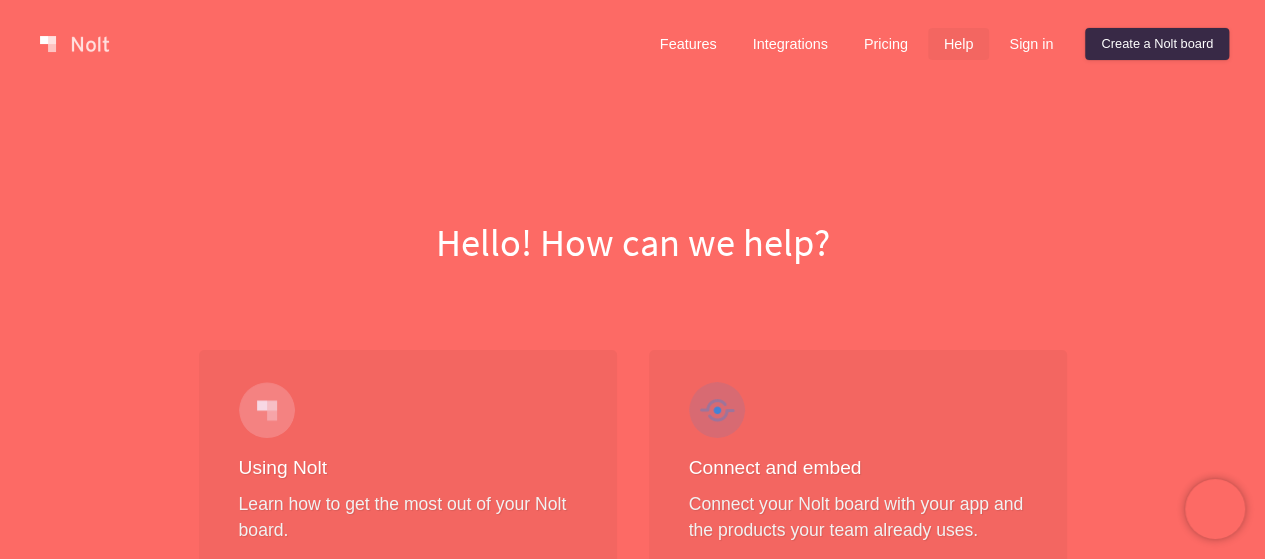click on "Hello! How can we help?" at bounding box center (632, 243) 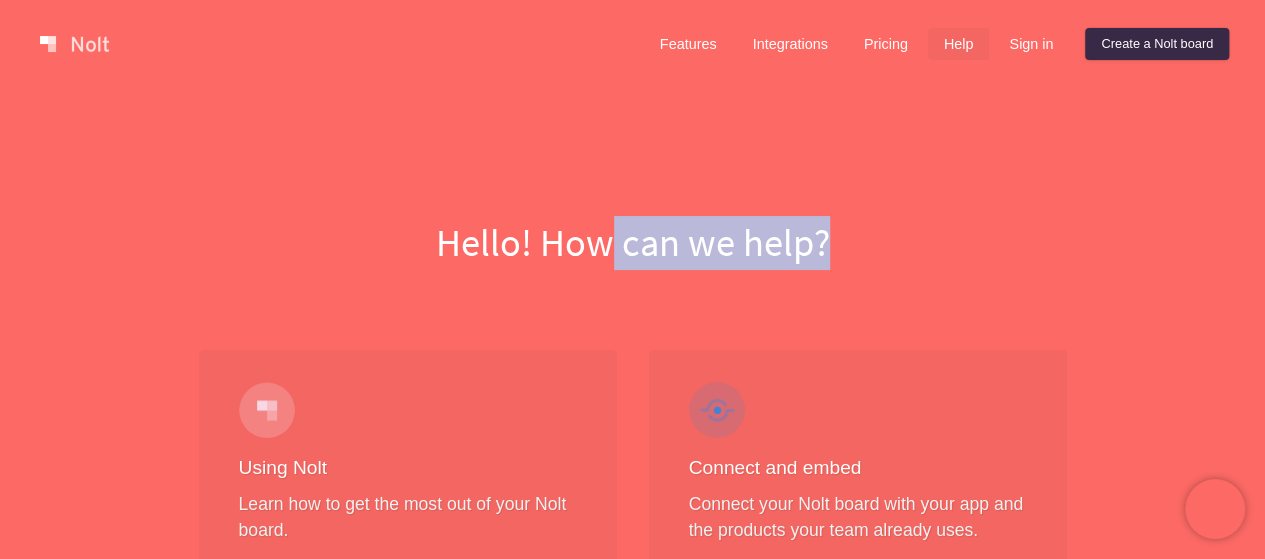click on "Features Integrations Pricing Help Sign in Create a Nolt board Menu Hello! How can we help? Using Nolt Learn how to get the most out of your Nolt board. Customize your board What user roles exist in Nolt? Styling text with Markdown Private boards Managing posts A post is the fundamental unit of a Nolt board and represents user requests and ideas. Managing posts Internal notes Content moderation Keep everyone in the loop Communicate the big picture and keep your customers and team members updated. Share your roadmap Managing statuses Email notifications Help us translate Don't see your language? With your help, we can solve that. Supported languages Go to Crowdin project Connect and embed Connect your Nolt board with your app and the products your team already uses. Embed in your product Custom domains Public APIs Setting up webhooks Website widget Export to spreadsheets Real-time export APIs Working with fields Custom fields 101 Filtering with custom fields Customizing the posting form Grow your community" at bounding box center [632, 1546] 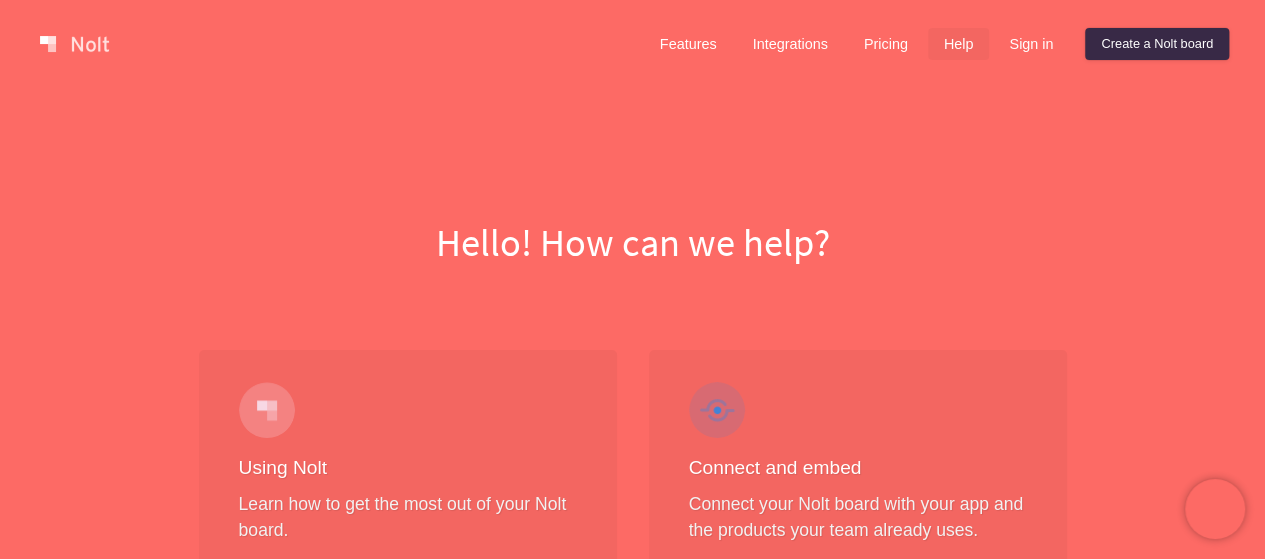 click on "Features Integrations Pricing Help Sign in Create a Nolt board Menu Hello! How can we help? Using Nolt Learn how to get the most out of your Nolt board. Customize your board What user roles exist in Nolt? Styling text with Markdown Private boards Managing posts A post is the fundamental unit of a Nolt board and represents user requests and ideas. Managing posts Internal notes Content moderation Keep everyone in the loop Communicate the big picture and keep your customers and team members updated. Share your roadmap Managing statuses Email notifications Help us translate Don't see your language? With your help, we can solve that. Supported languages Go to Crowdin project Connect and embed Connect your Nolt board with your app and the products your team already uses. Embed in your product Custom domains Public APIs Setting up webhooks Website widget Export to spreadsheets Real-time export APIs Working with fields Custom fields 101 Filtering with custom fields Customizing the posting form Grow your community" at bounding box center [632, 1546] 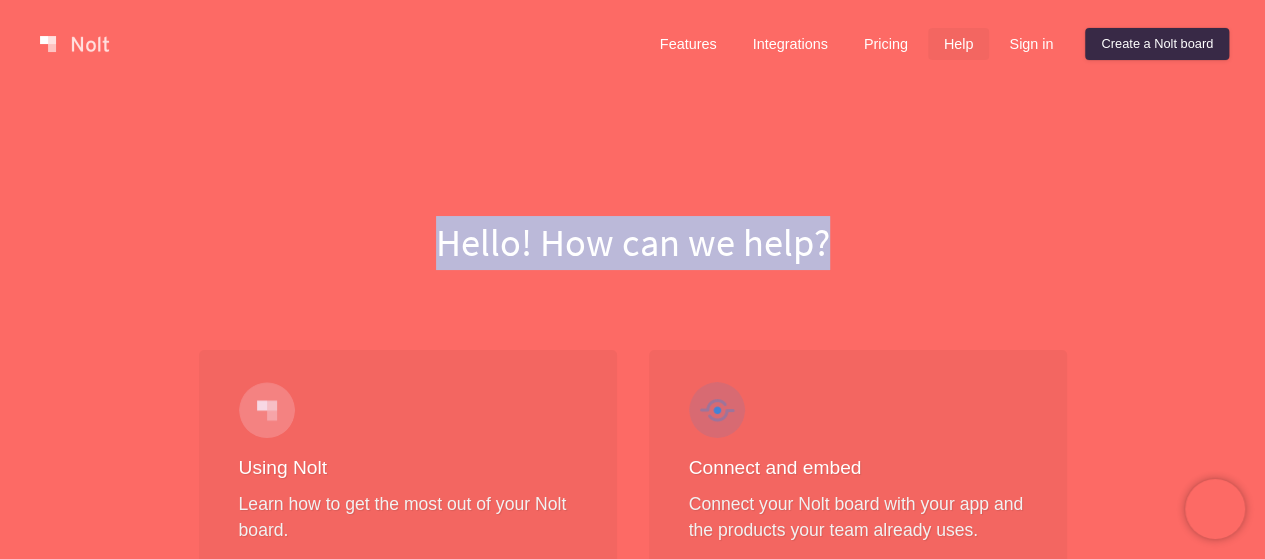 click on "Hello! How can we help?" at bounding box center [632, 243] 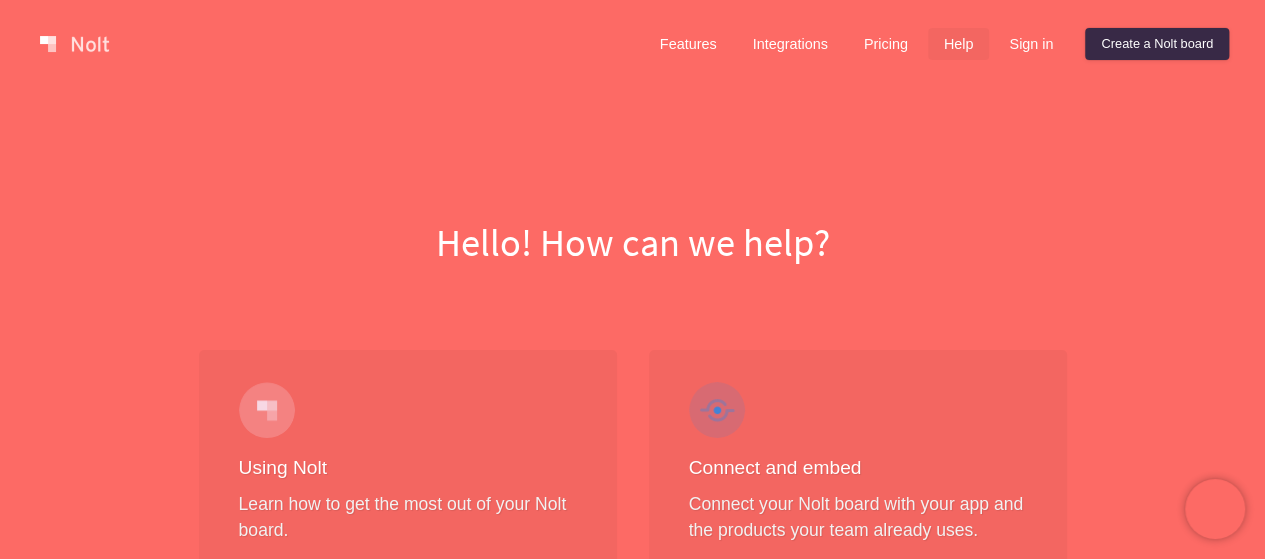 click on "Features Integrations Pricing Help Sign in Create a Nolt board Menu Hello! How can we help? Using Nolt Learn how to get the most out of your Nolt board. Customize your board What user roles exist in Nolt? Styling text with Markdown Private boards Managing posts A post is the fundamental unit of a Nolt board and represents user requests and ideas. Managing posts Internal notes Content moderation Keep everyone in the loop Communicate the big picture and keep your customers and team members updated. Share your roadmap Managing statuses Email notifications Help us translate Don't see your language? With your help, we can solve that. Supported languages Go to Crowdin project Connect and embed Connect your Nolt board with your app and the products your team already uses. Embed in your product Custom domains Public APIs Setting up webhooks Website widget Export to spreadsheets Real-time export APIs Working with fields Custom fields 101 Filtering with custom fields Customizing the posting form Grow your community" at bounding box center (632, 1546) 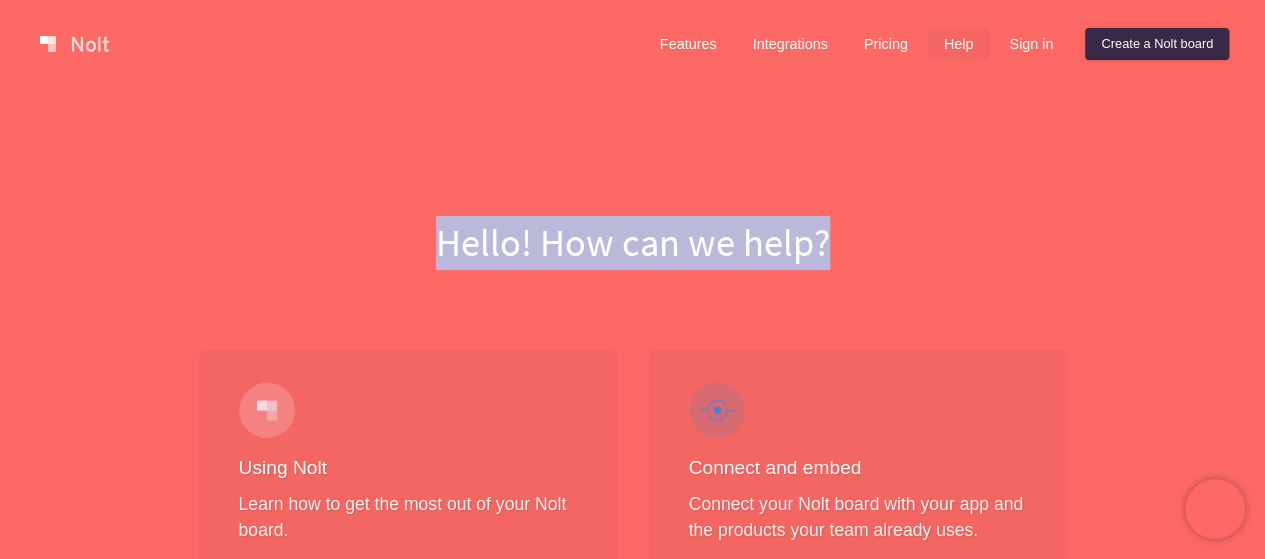 drag, startPoint x: 358, startPoint y: 290, endPoint x: 526, endPoint y: 27, distance: 312.07852 